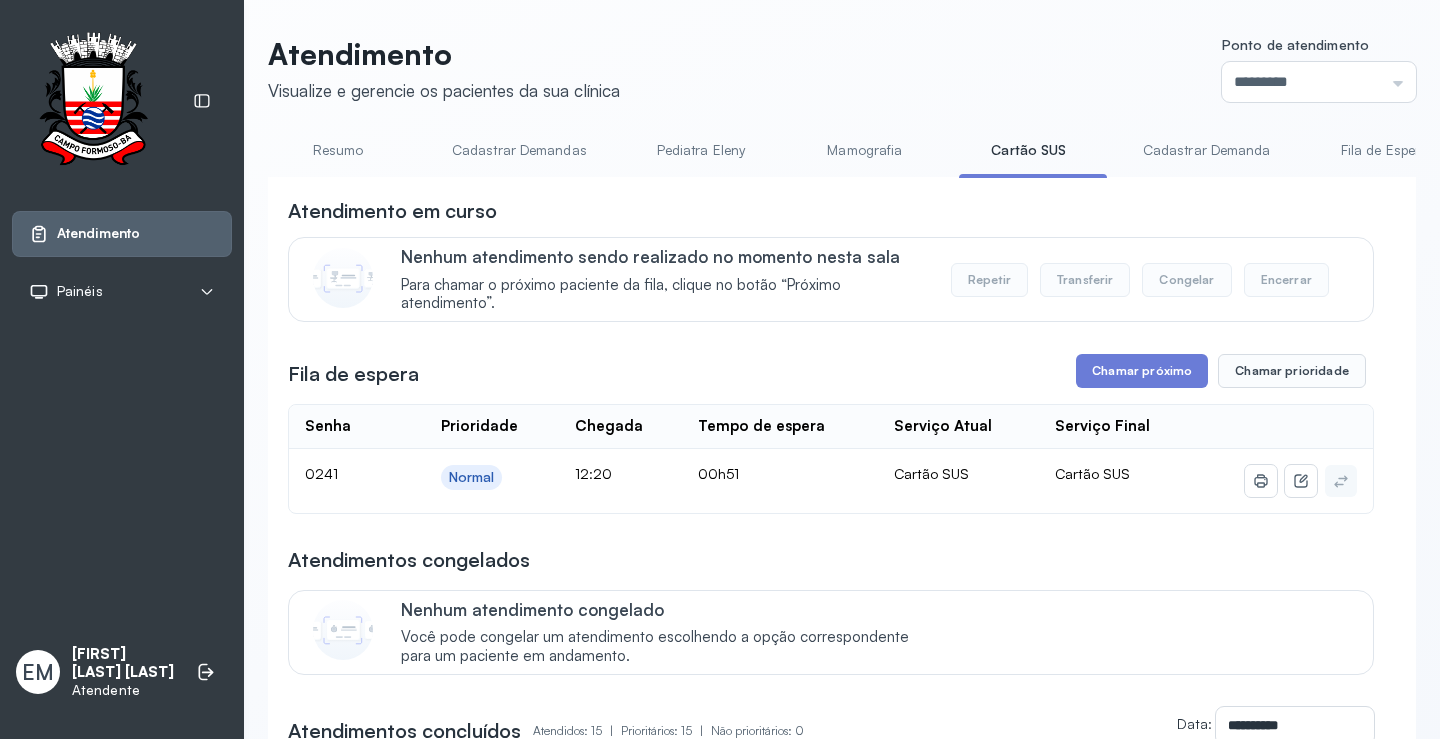 scroll, scrollTop: 0, scrollLeft: 0, axis: both 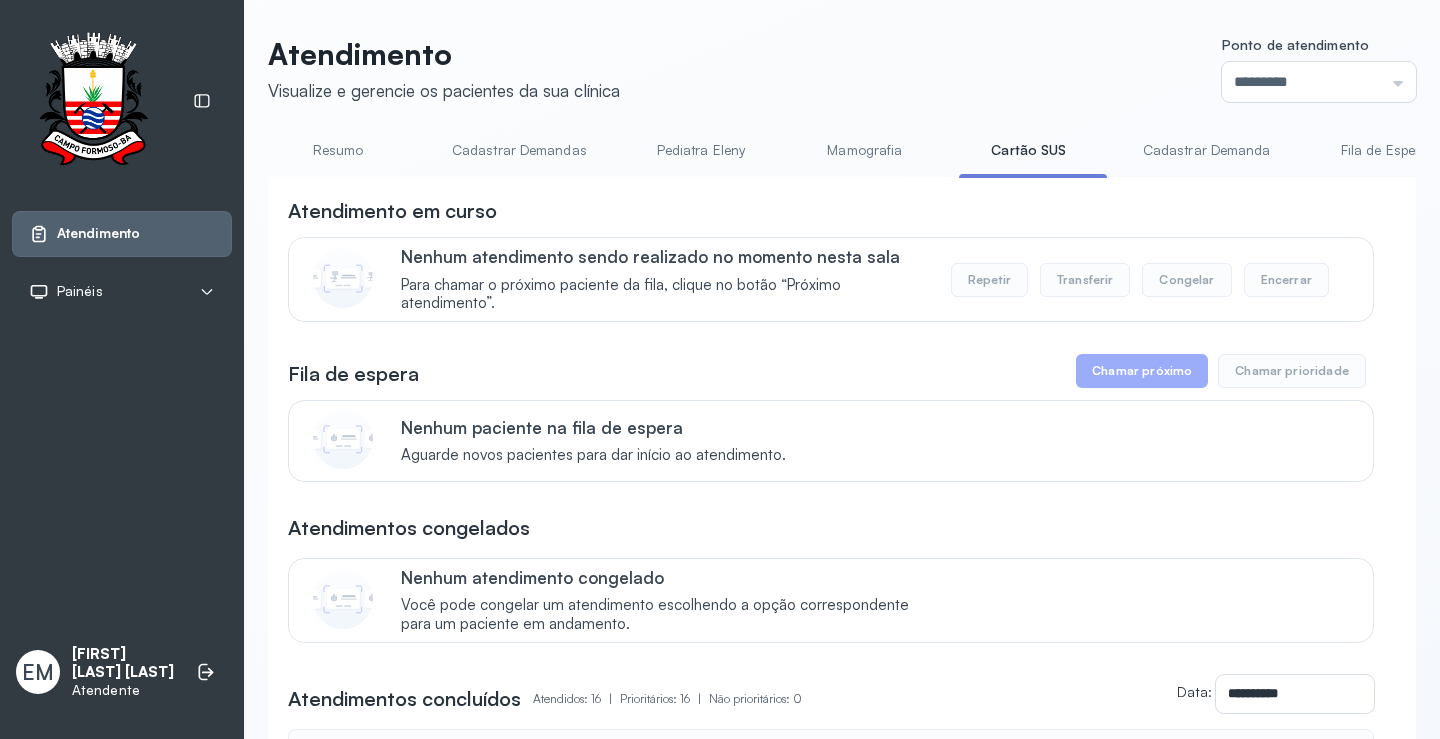 click on "Resumo" at bounding box center (338, 150) 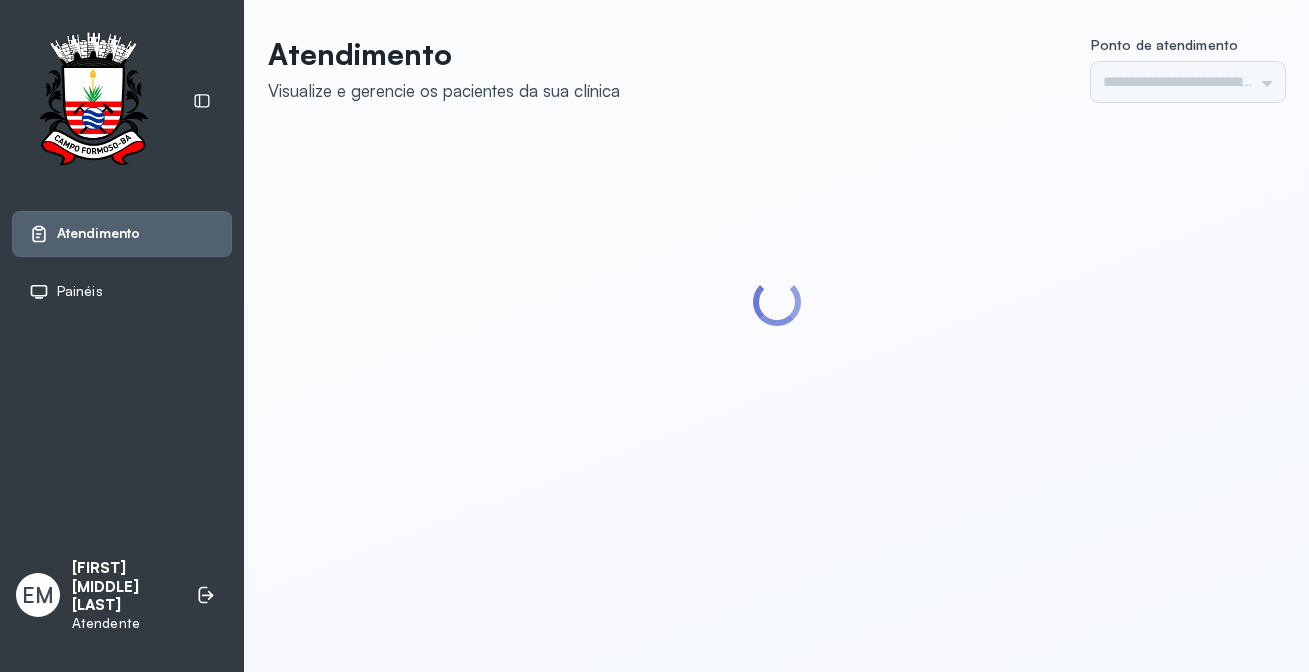 type on "*********" 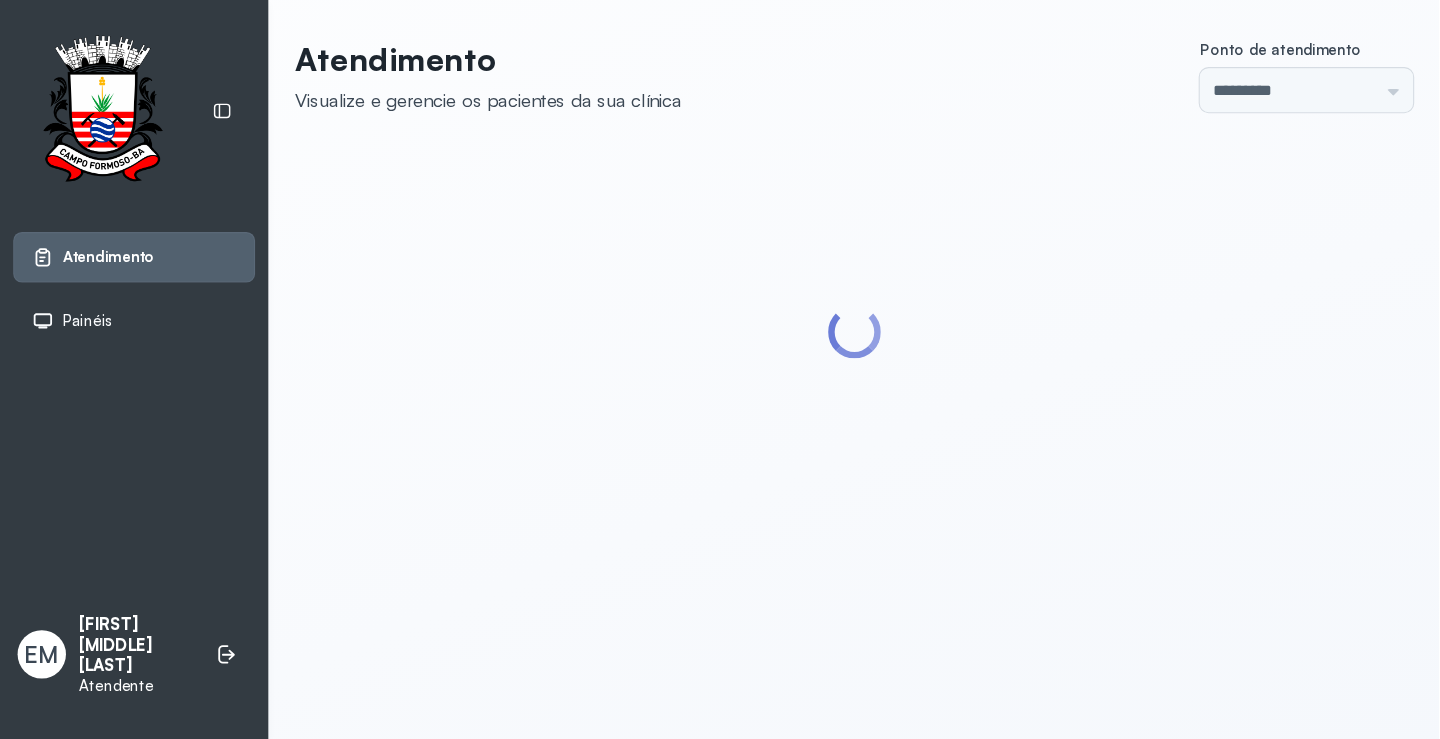 scroll, scrollTop: 0, scrollLeft: 0, axis: both 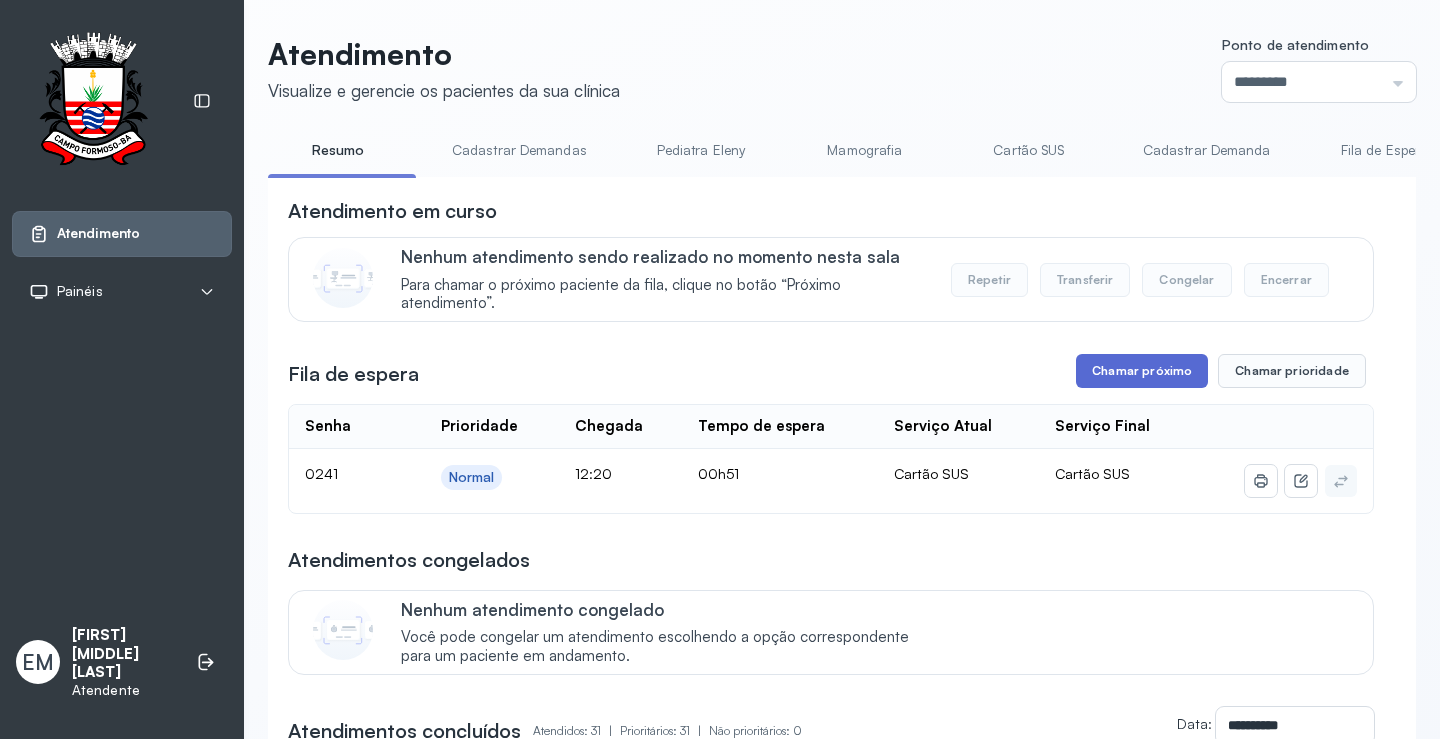 click on "Chamar próximo" at bounding box center (1142, 371) 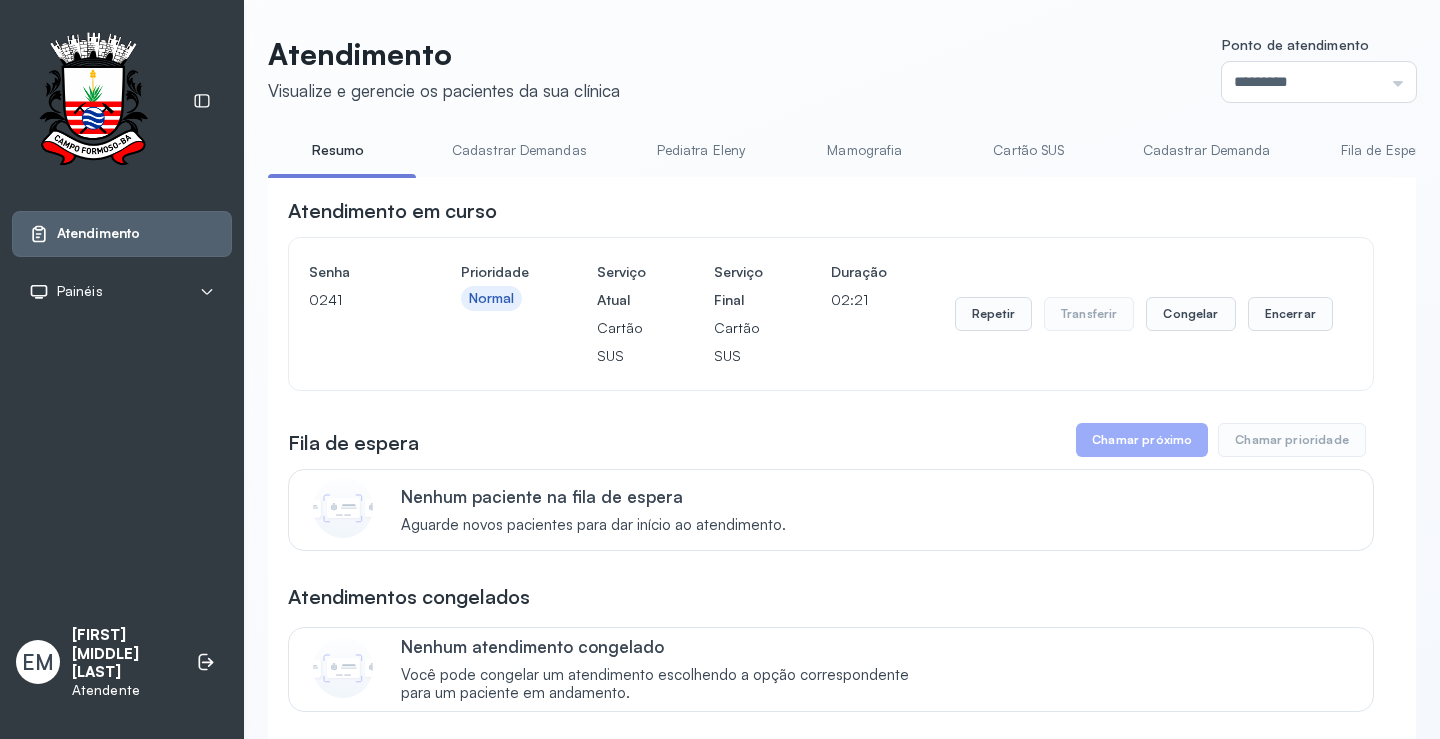 drag, startPoint x: 1295, startPoint y: 292, endPoint x: 1271, endPoint y: 320, distance: 36.878178 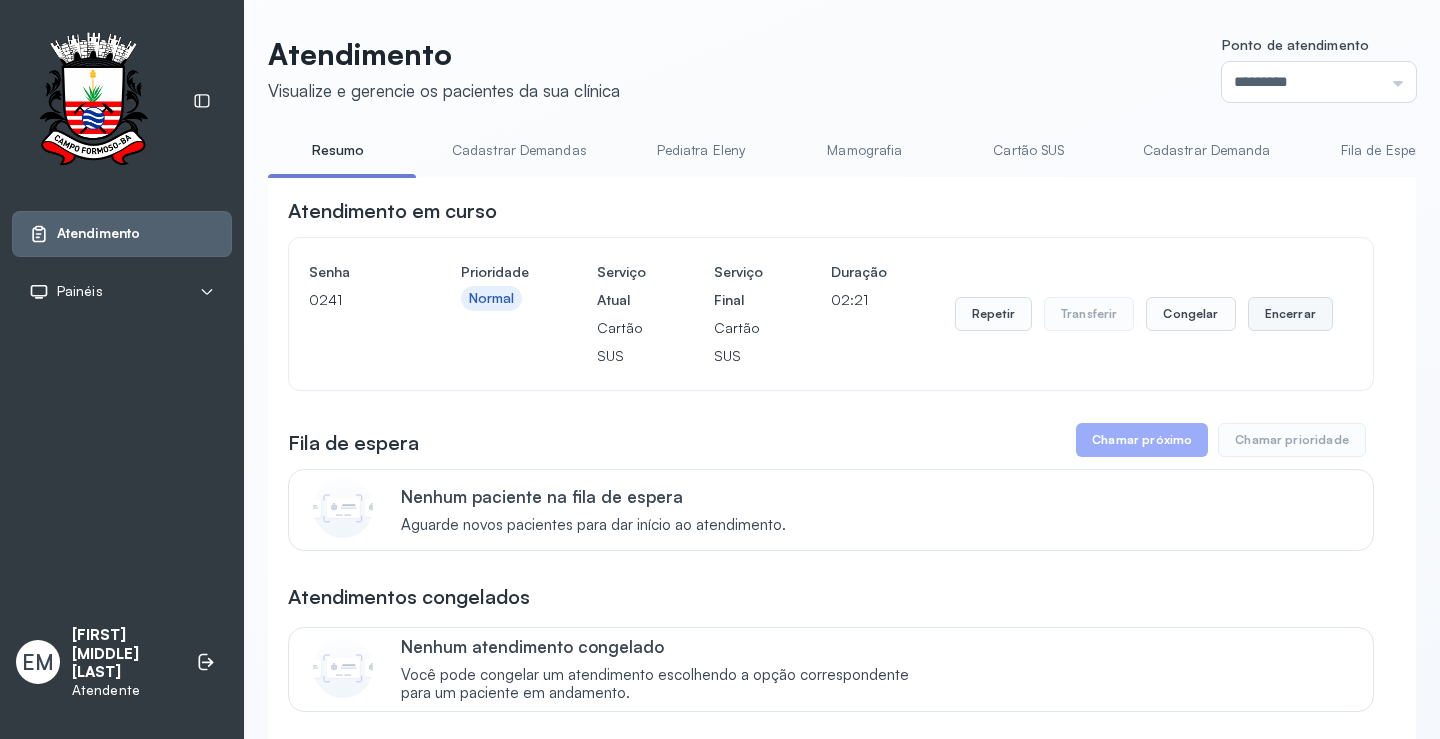 click on "Encerrar" at bounding box center [1290, 314] 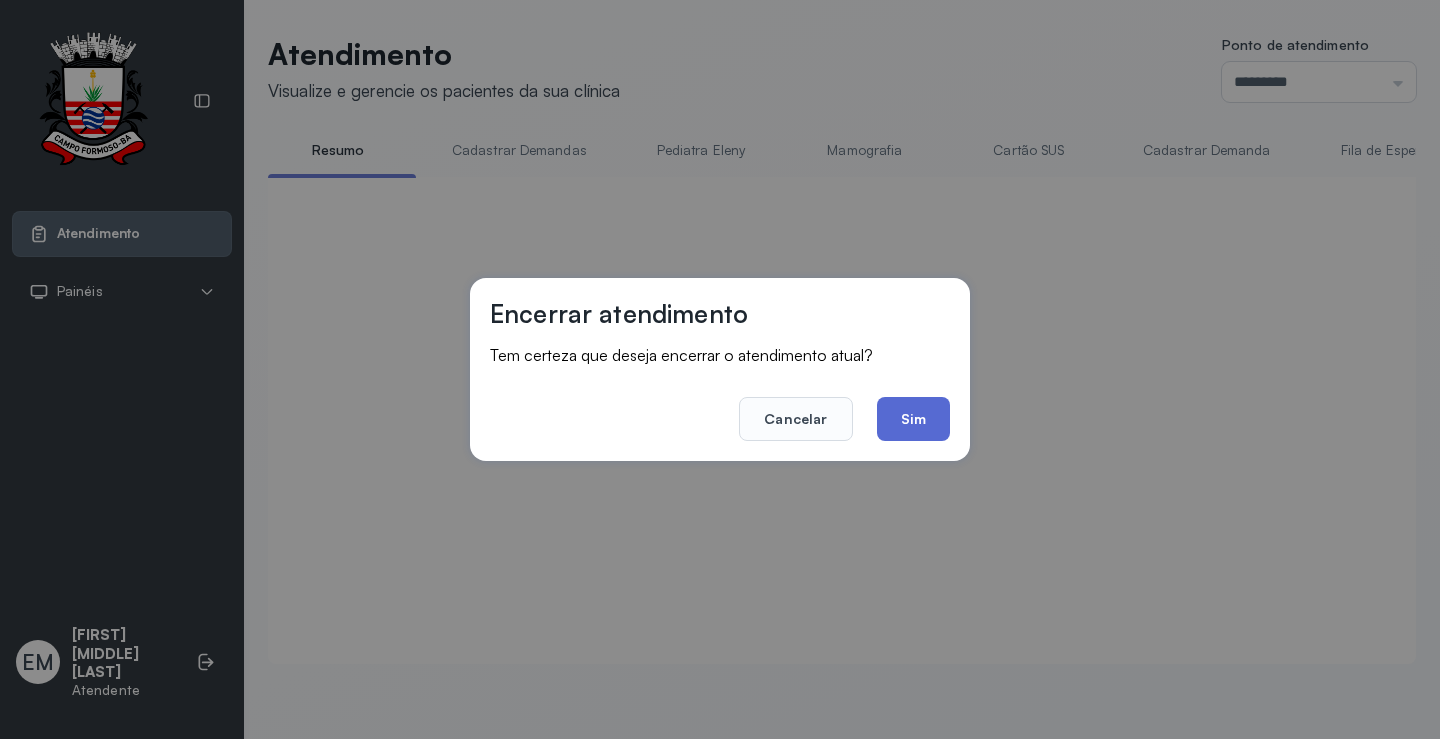 click on "Sim" 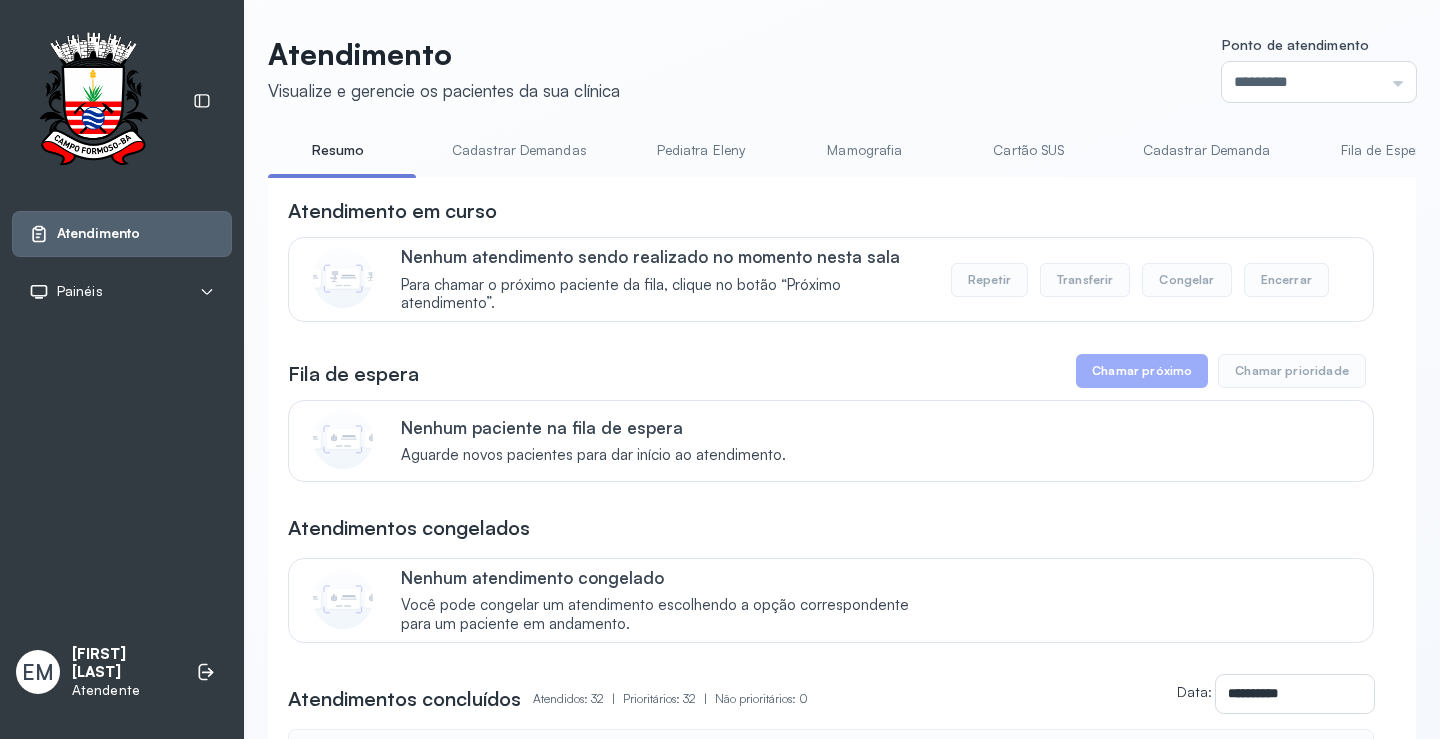 scroll, scrollTop: 0, scrollLeft: 0, axis: both 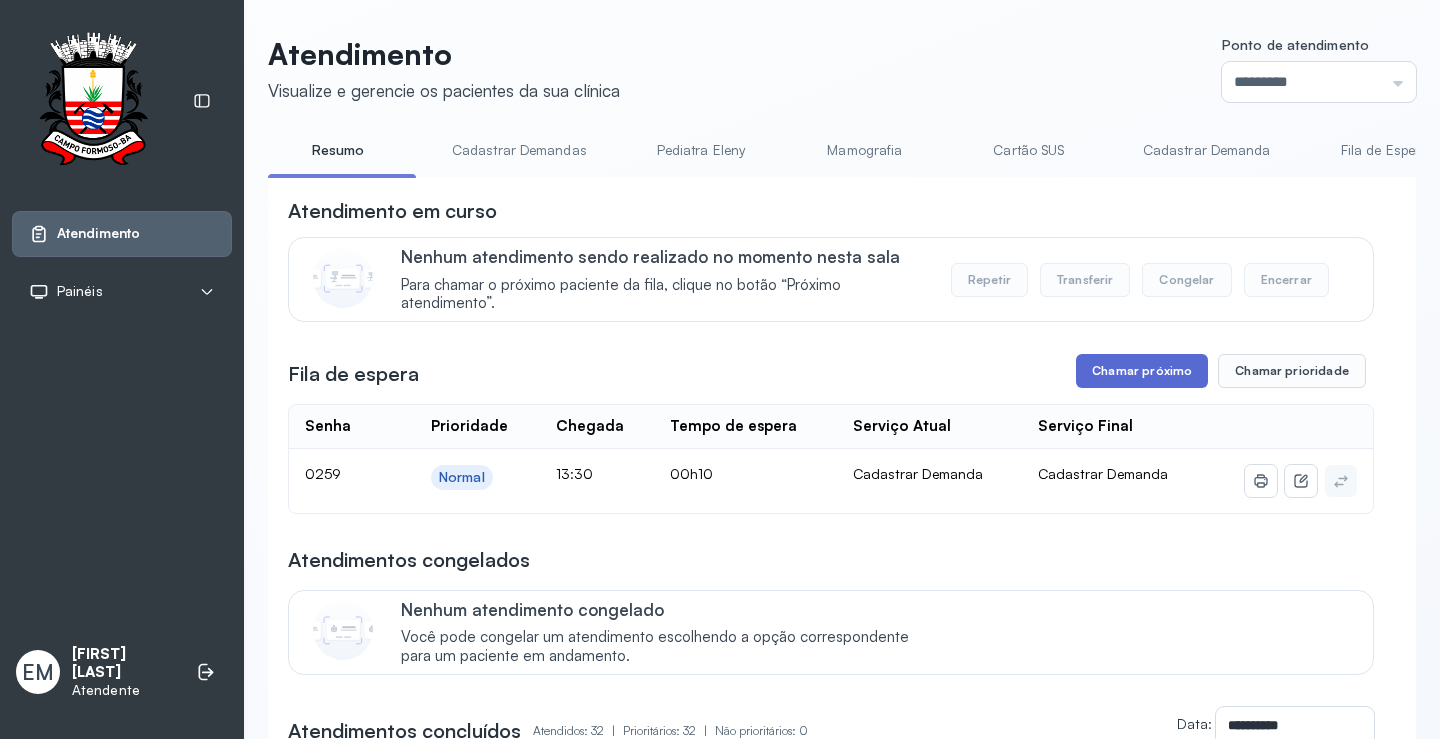 click on "Chamar próximo" at bounding box center [1142, 371] 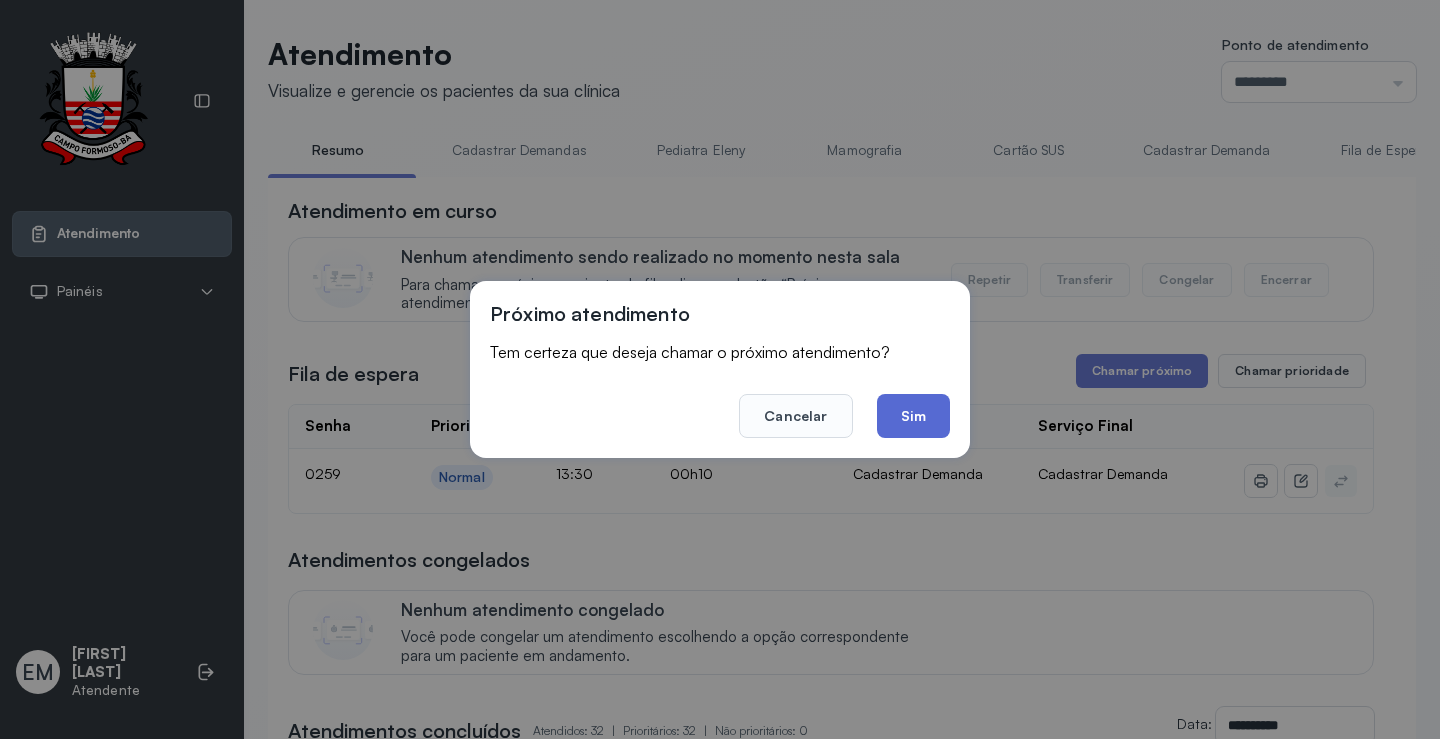 click on "Sim" 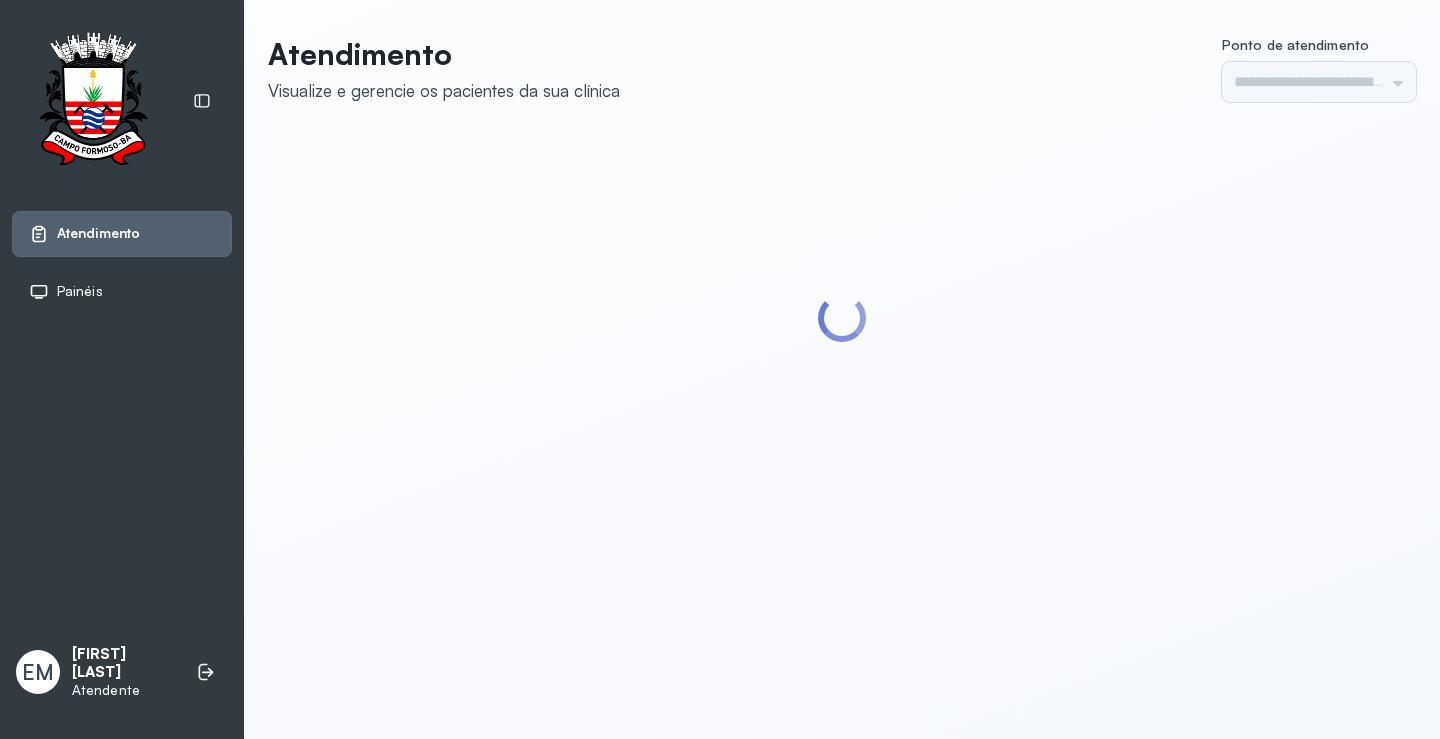 scroll, scrollTop: 0, scrollLeft: 0, axis: both 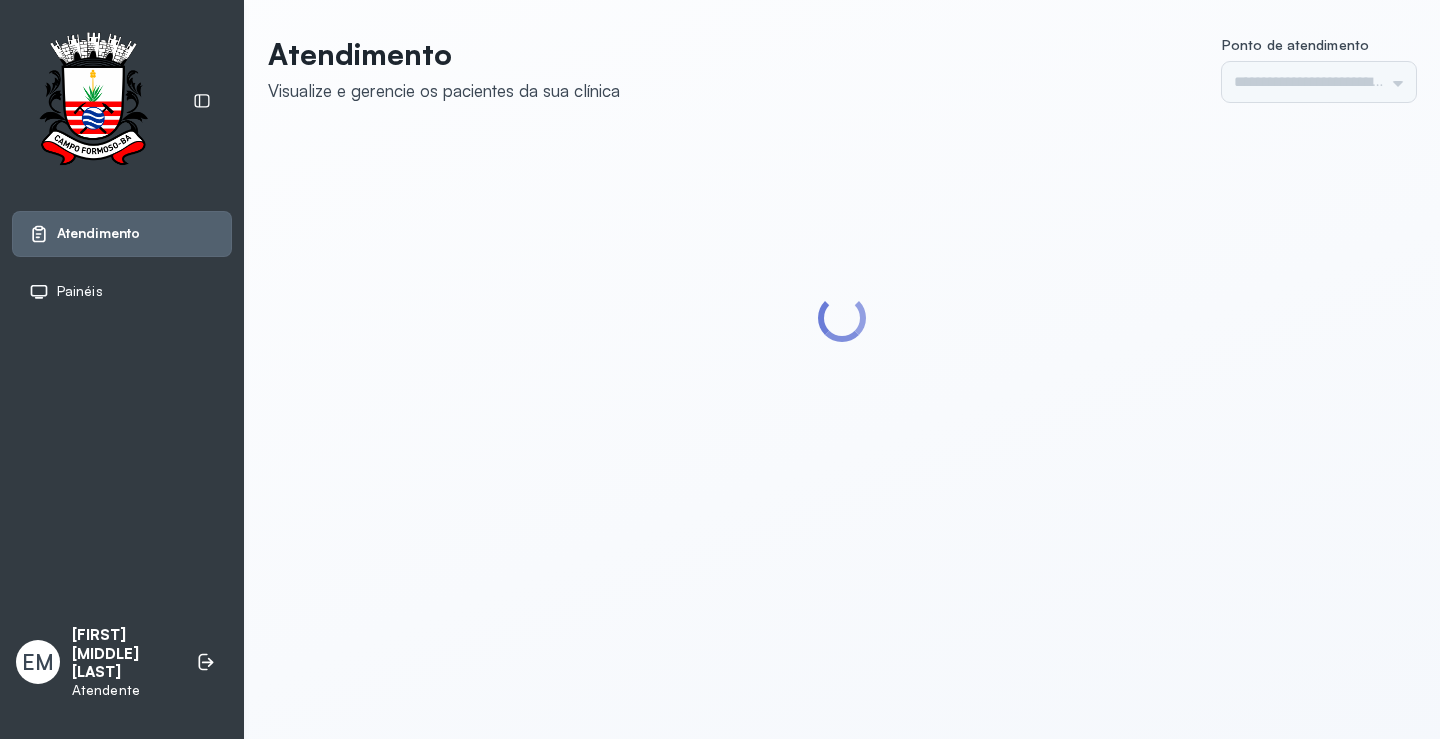 type on "*********" 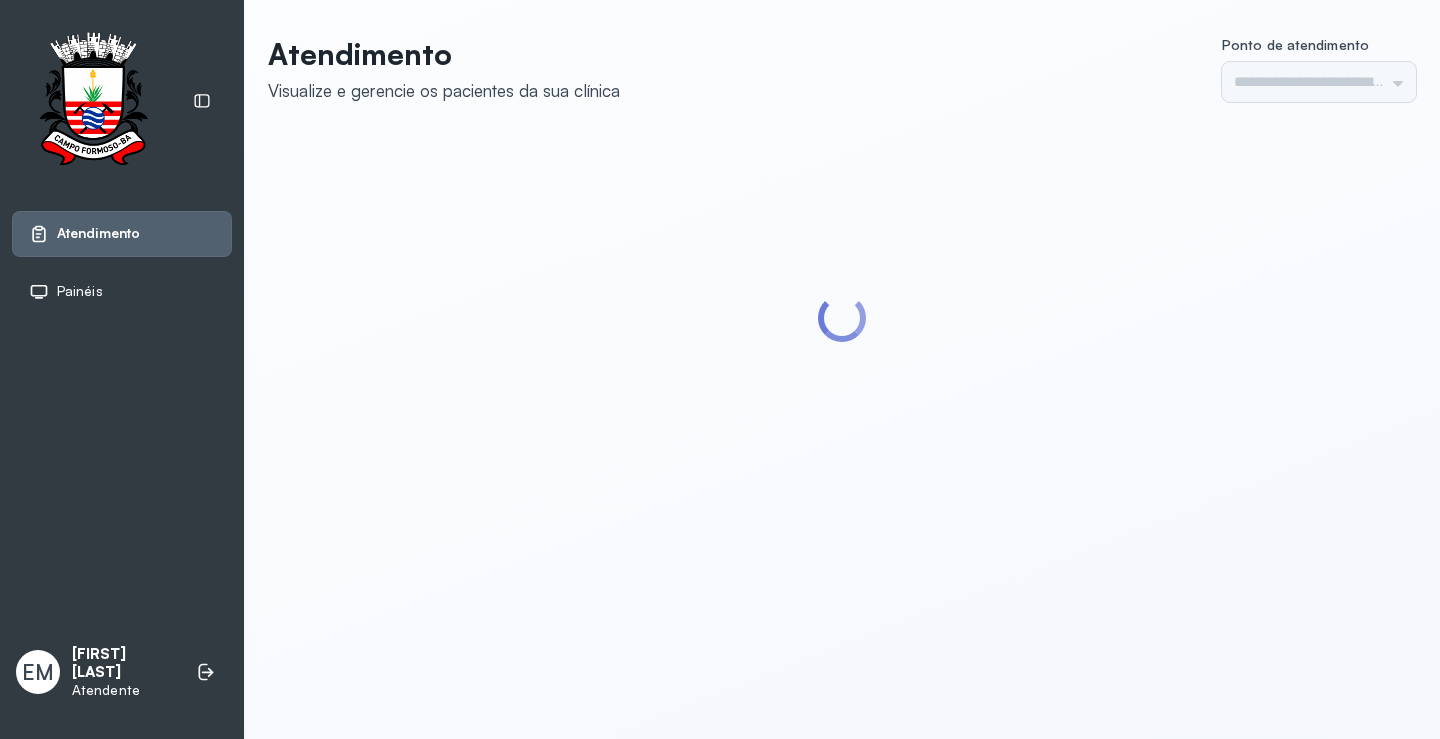 type on "*********" 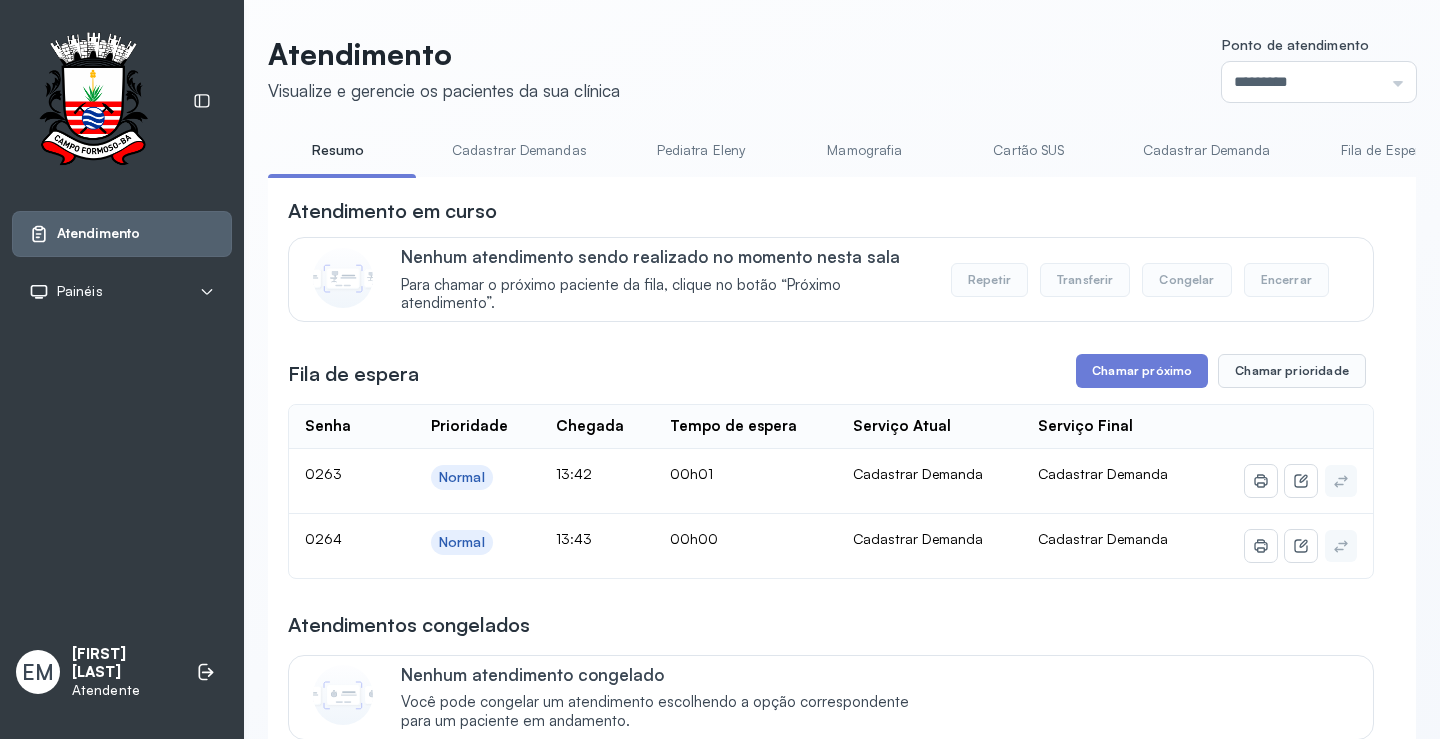 scroll, scrollTop: 0, scrollLeft: 0, axis: both 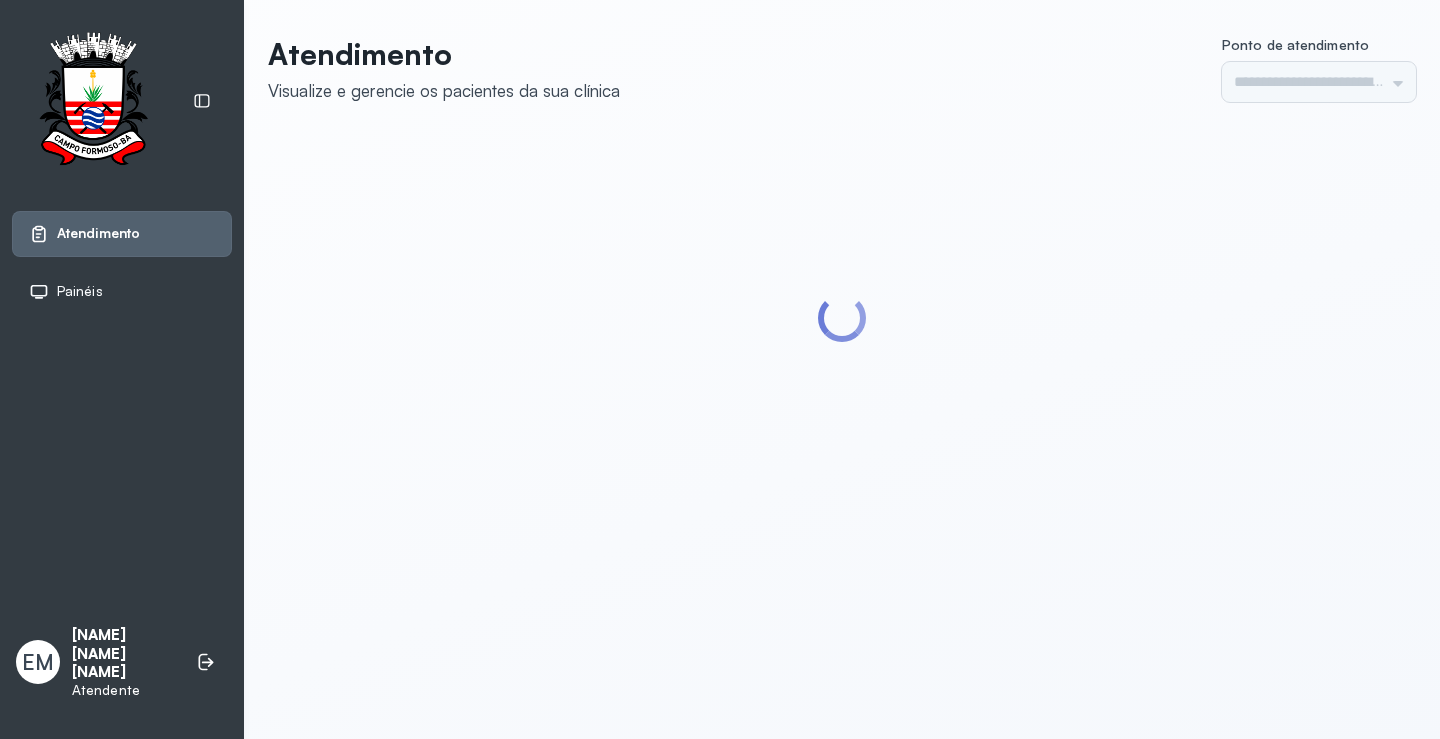 type on "*********" 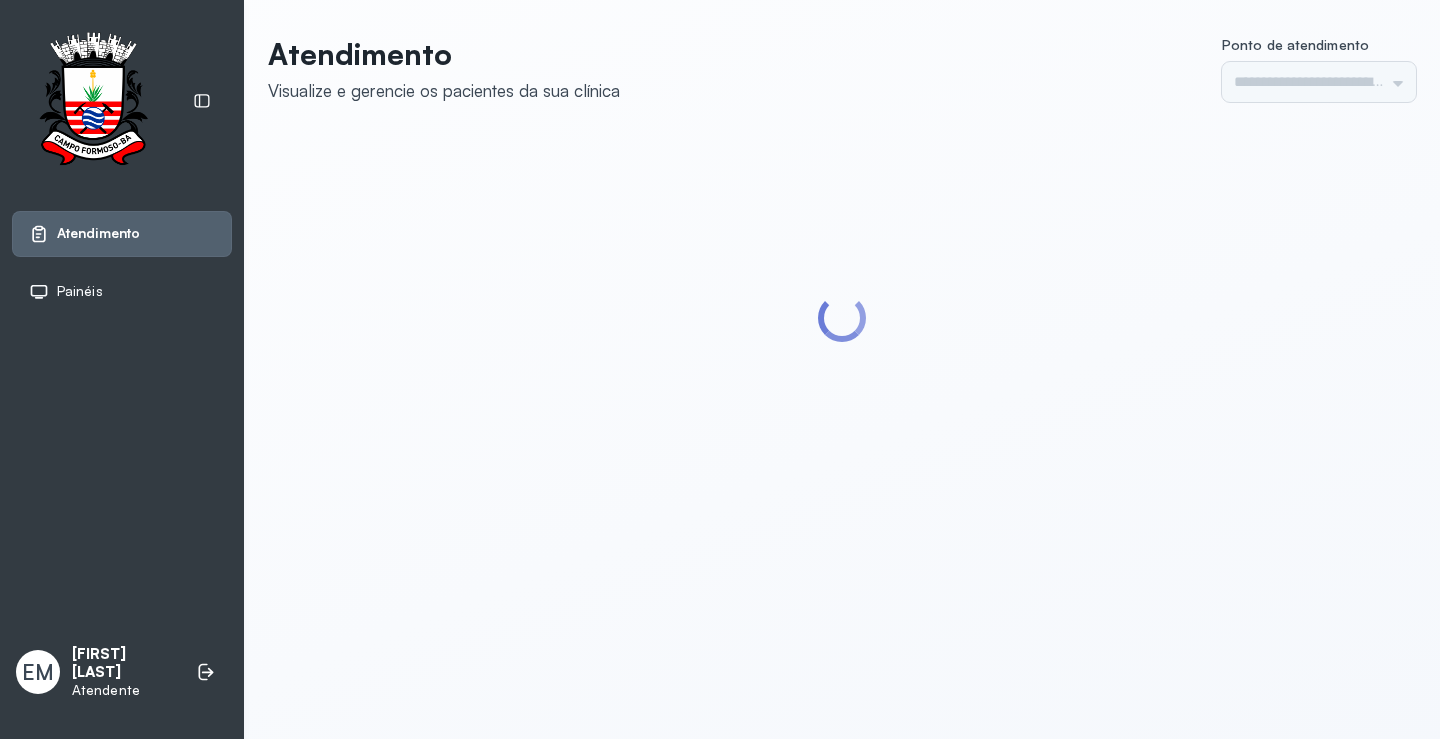 scroll, scrollTop: 0, scrollLeft: 0, axis: both 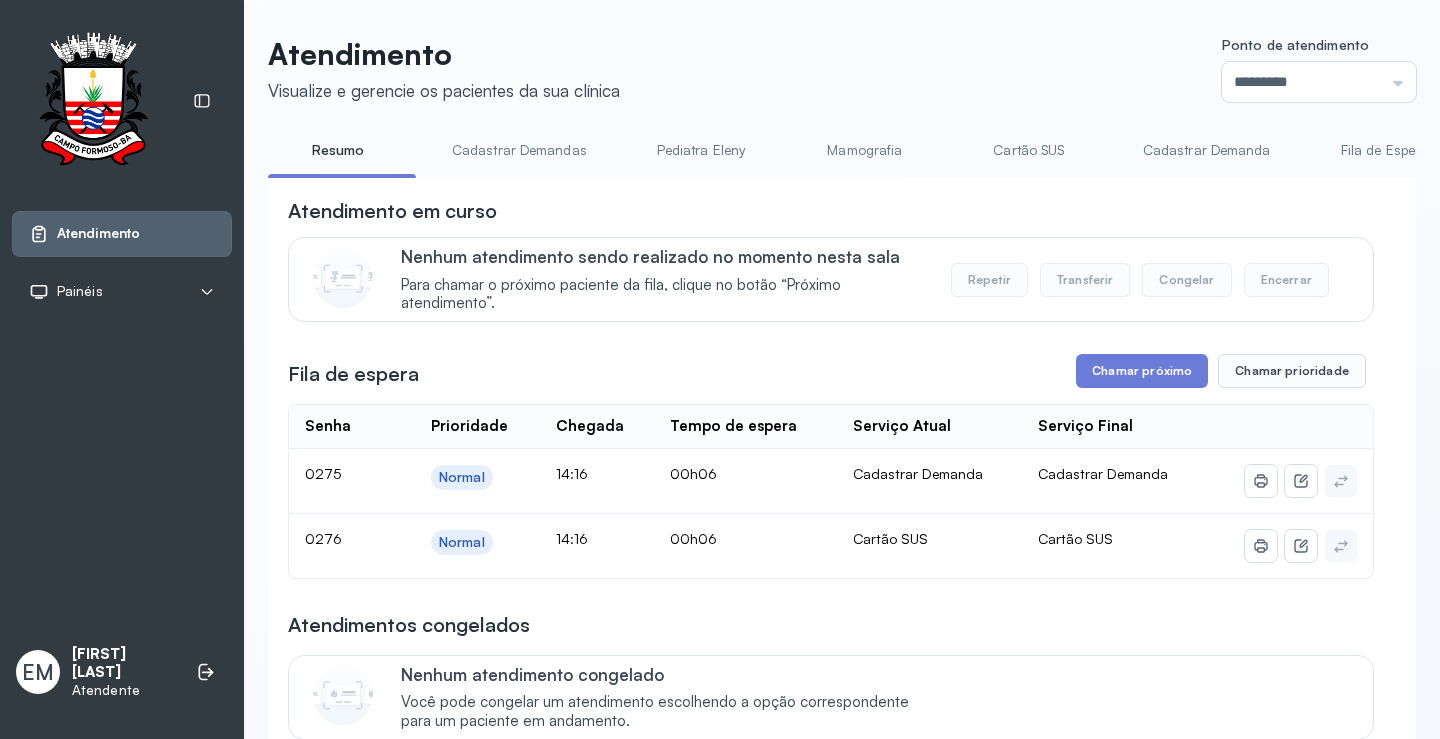 click on "Cartão SUS" at bounding box center [1029, 150] 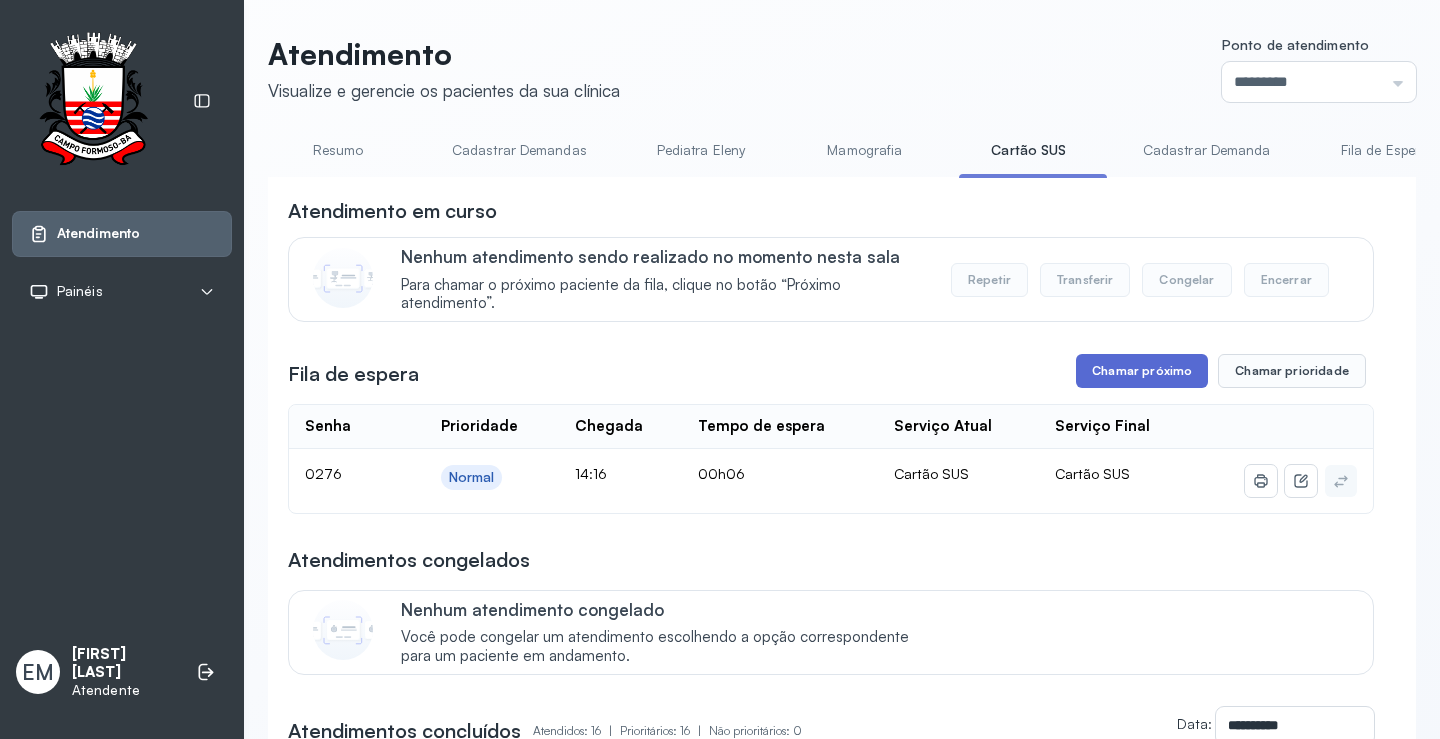 click on "Chamar próximo" at bounding box center [1142, 371] 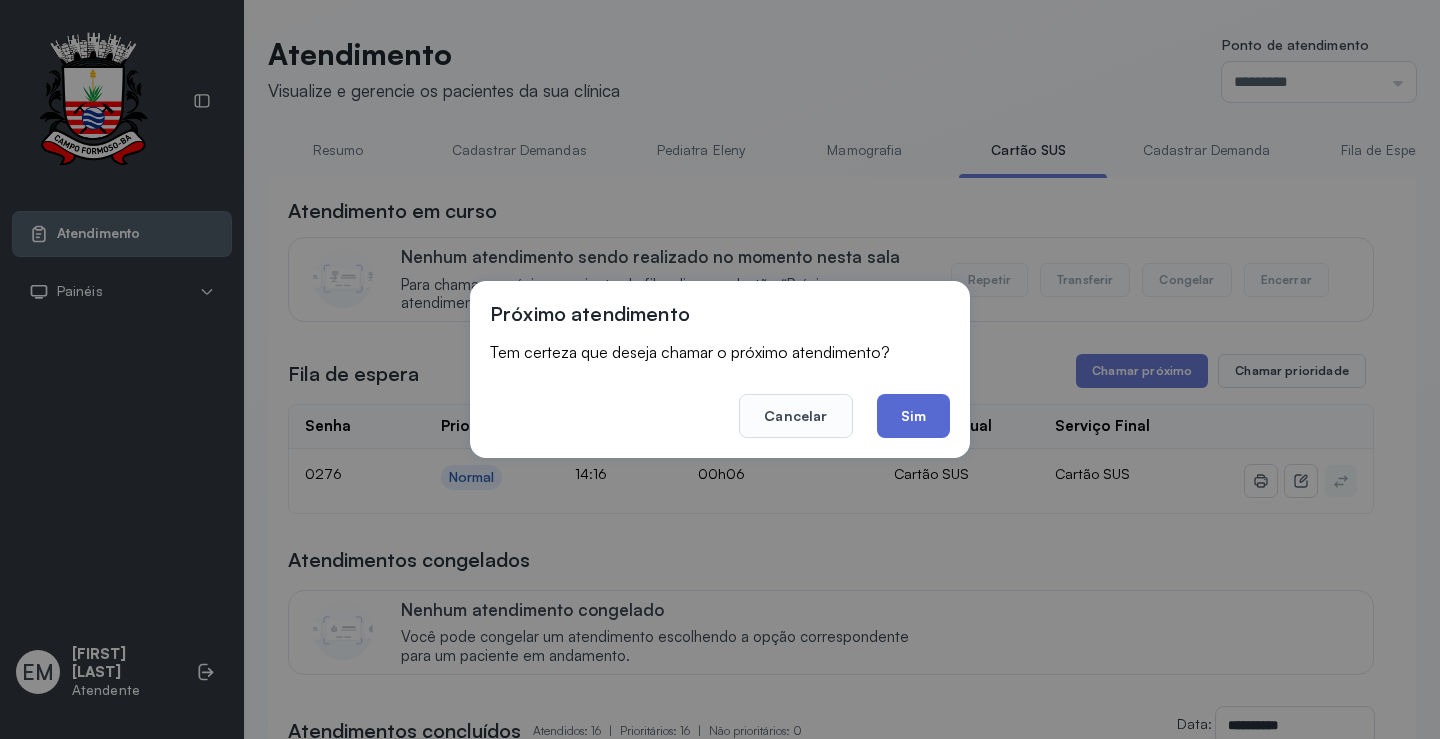 click on "Sim" 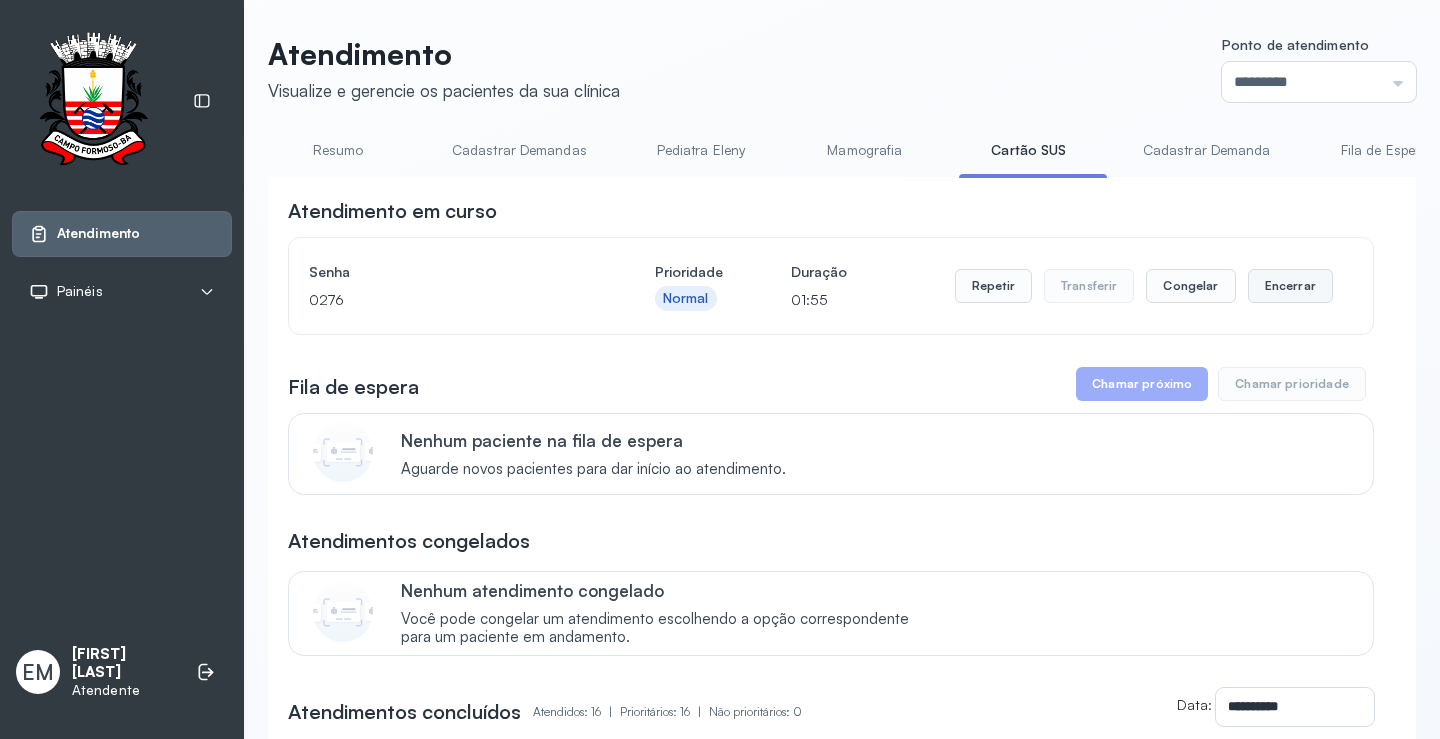 click on "Encerrar" at bounding box center (1290, 286) 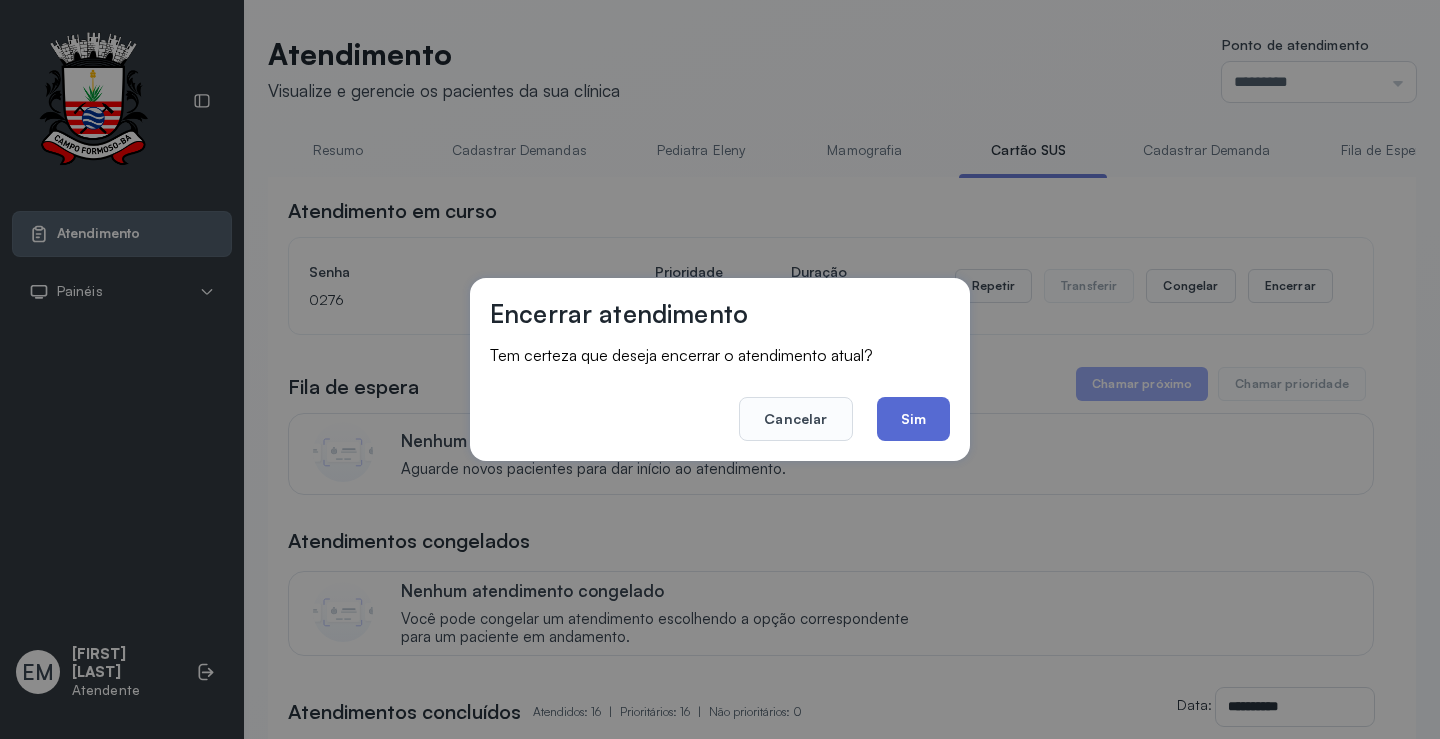 click on "Sim" 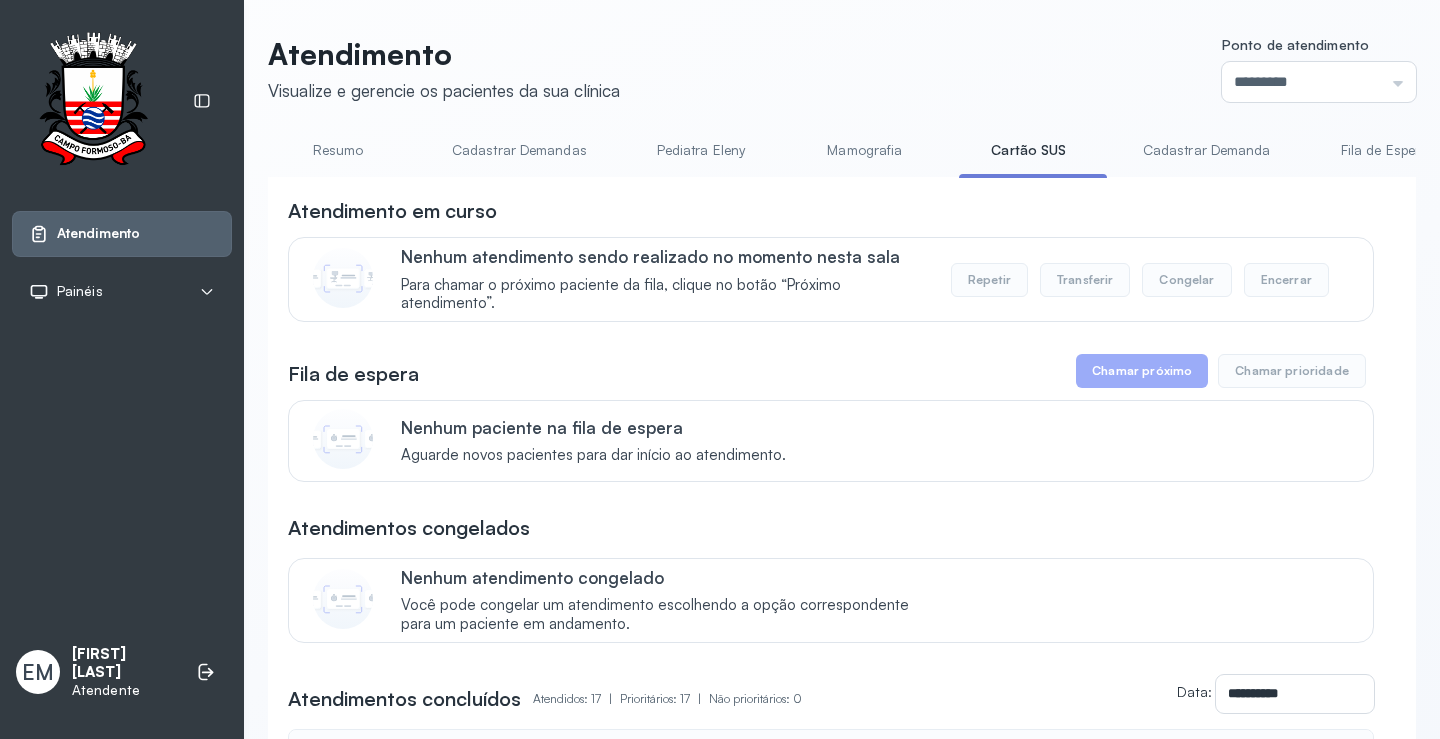click on "Resumo" at bounding box center [338, 150] 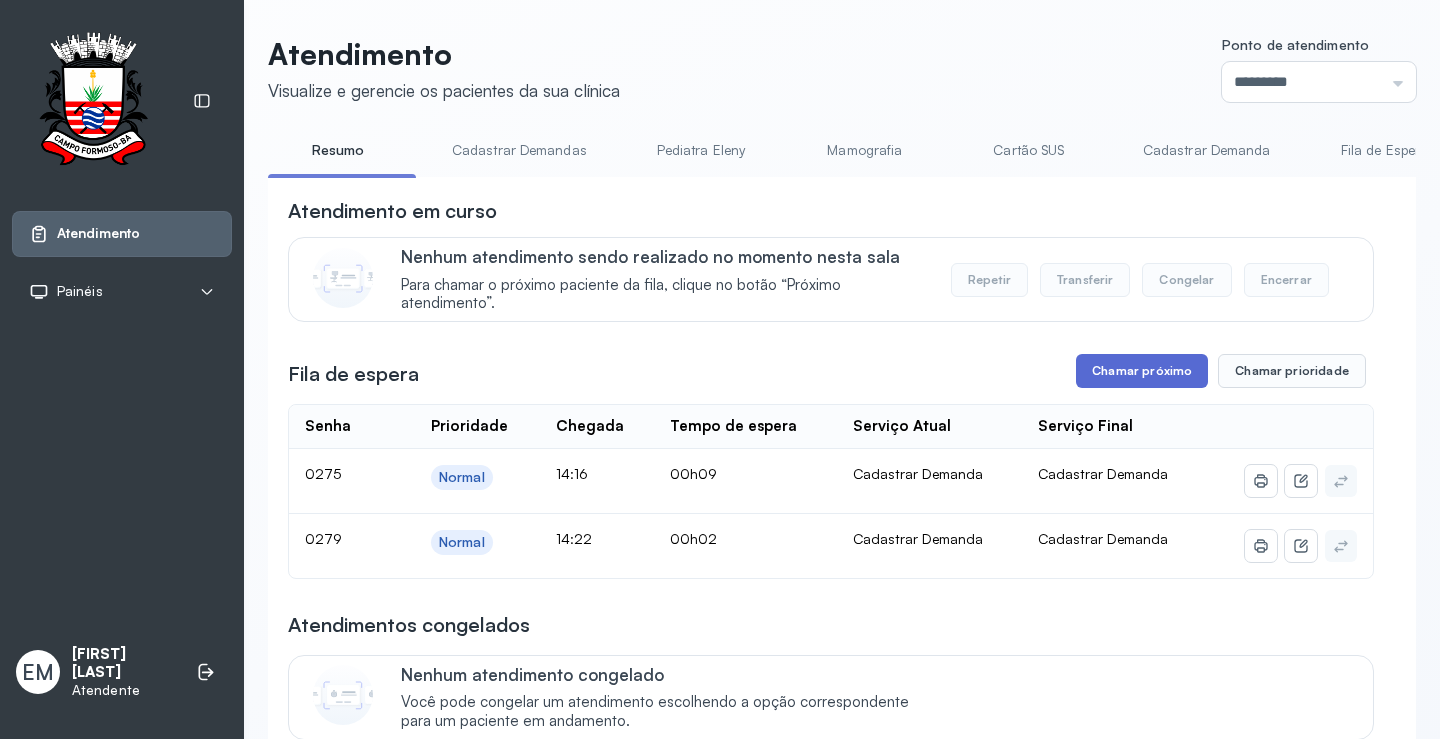 click on "Chamar próximo" at bounding box center [1142, 371] 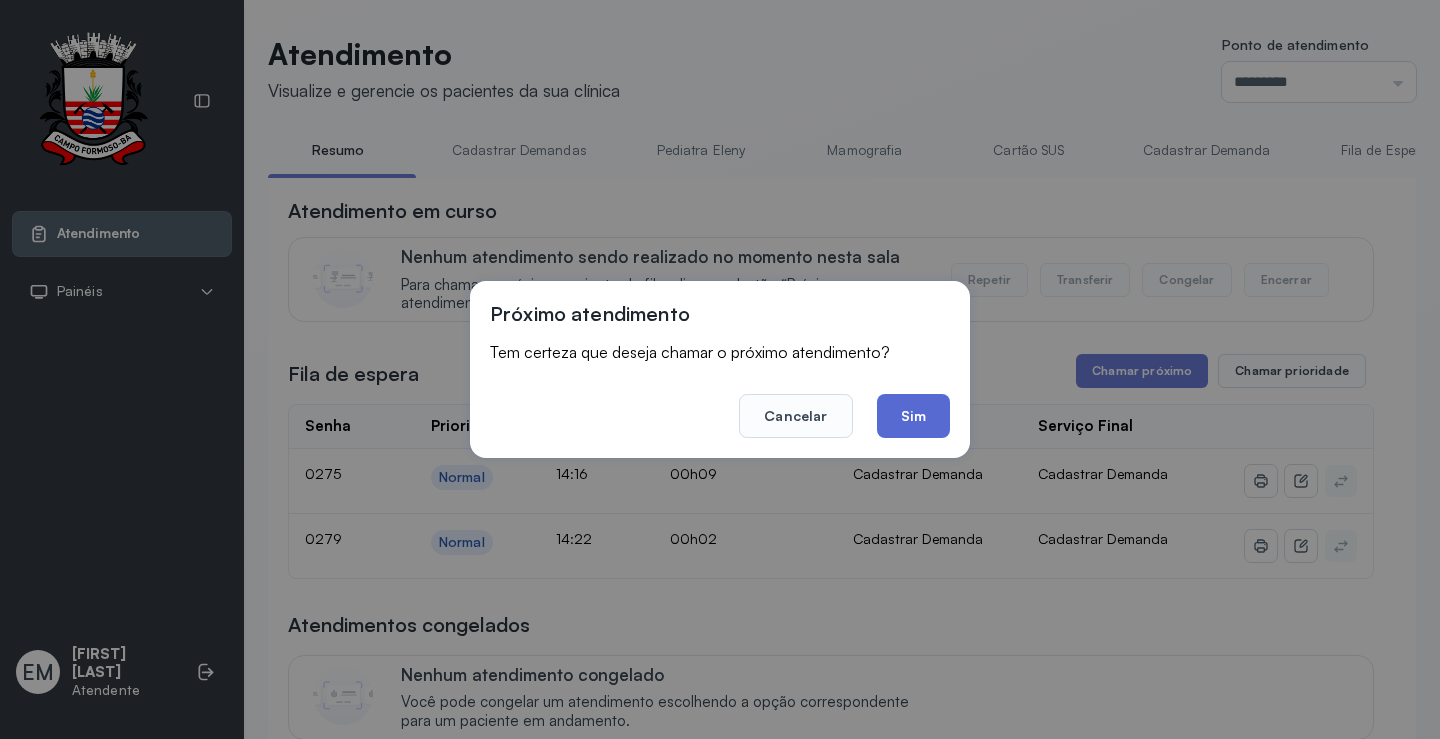 click on "Sim" 